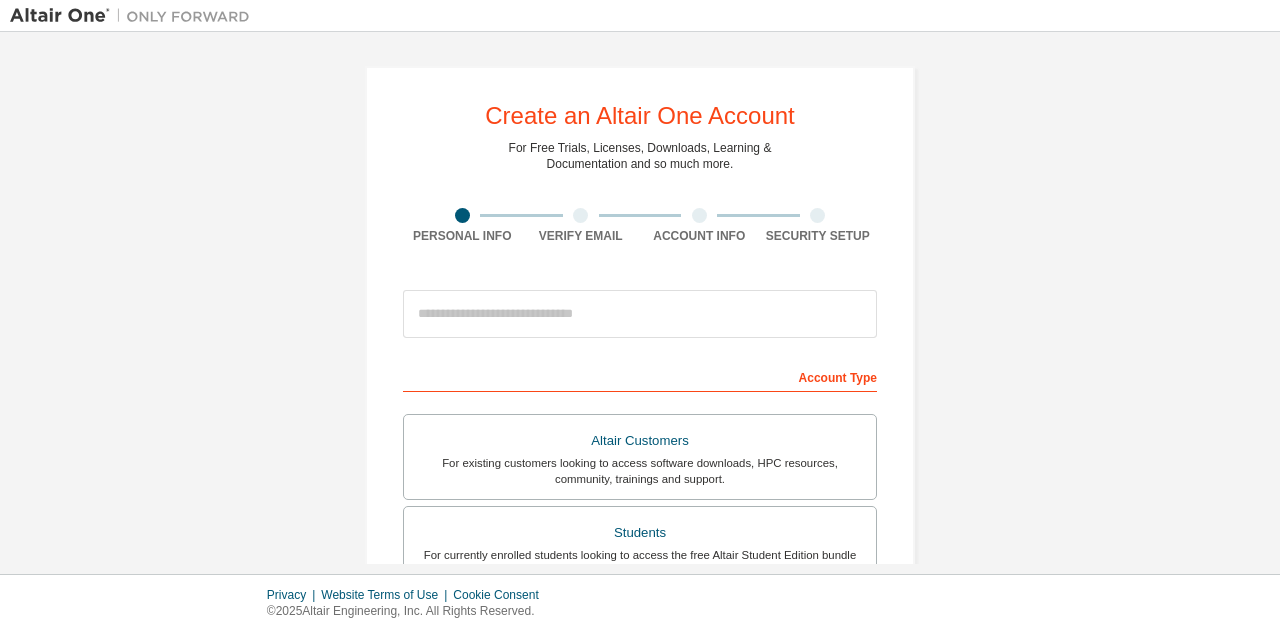 scroll, scrollTop: 0, scrollLeft: 0, axis: both 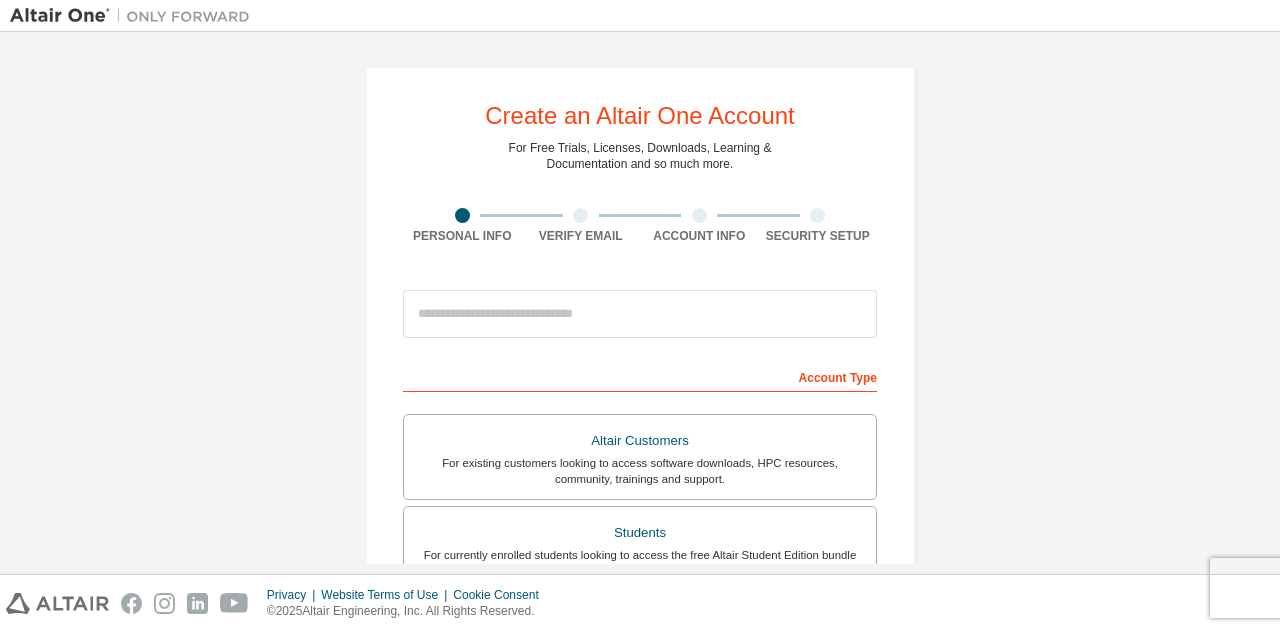 drag, startPoint x: 550, startPoint y: 287, endPoint x: 563, endPoint y: 322, distance: 37.336308 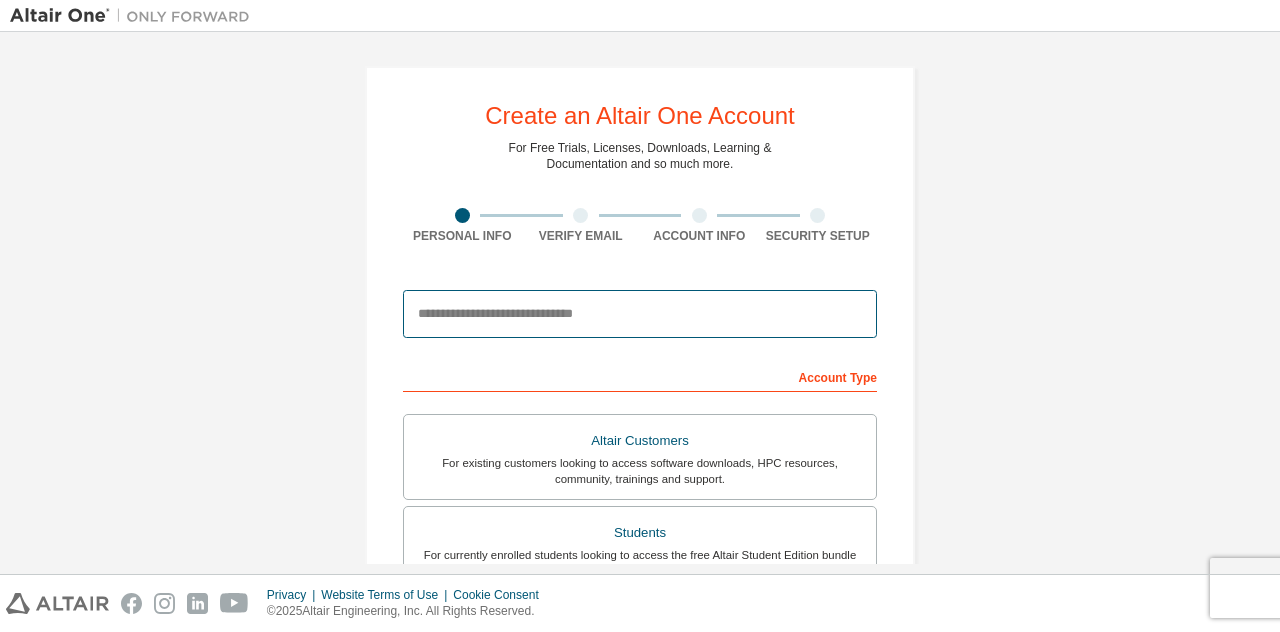 click at bounding box center (640, 314) 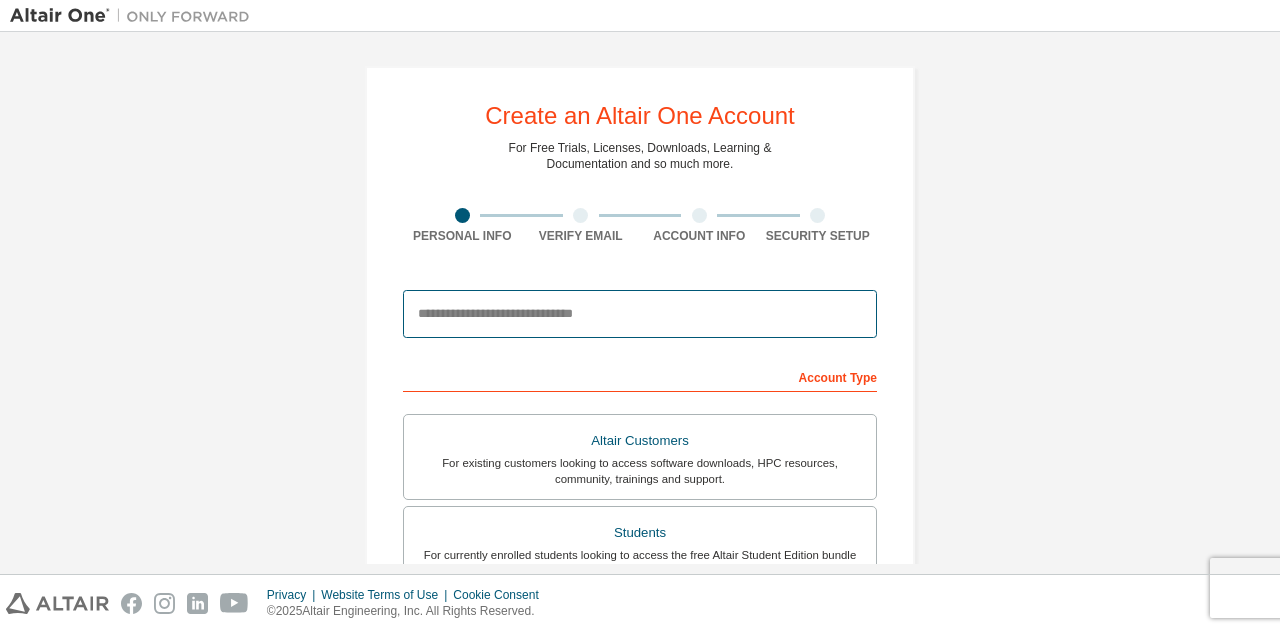 type on "**********" 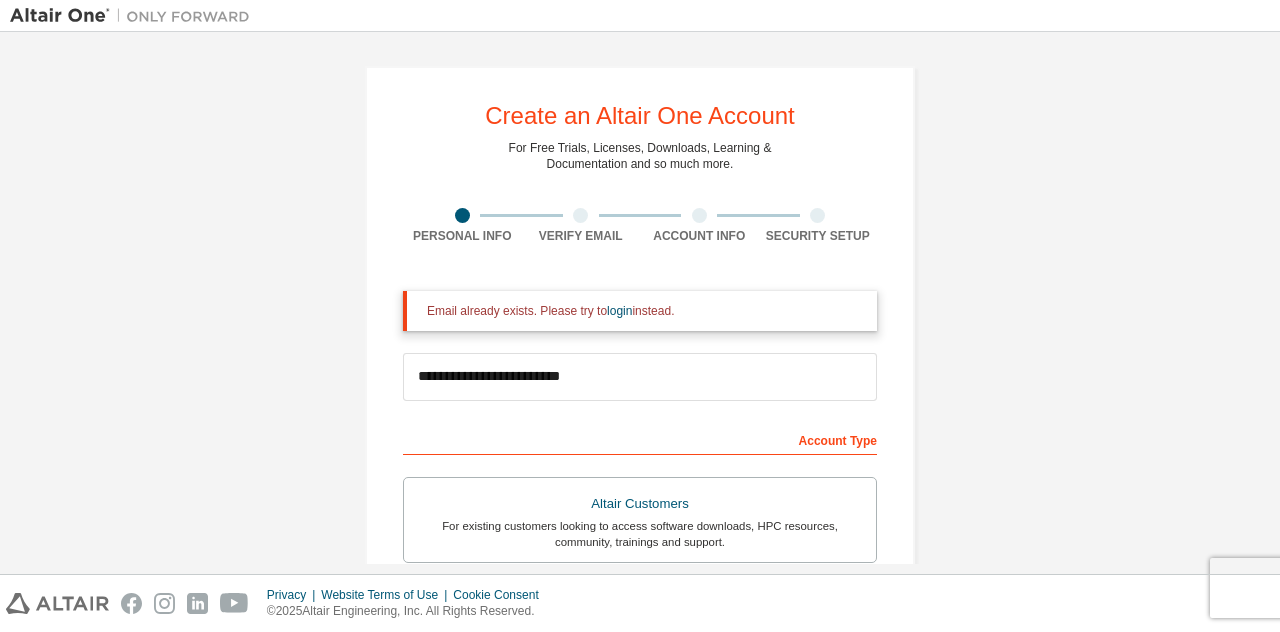 click on "Email already exists. Please try to  login  instead." at bounding box center (640, 311) 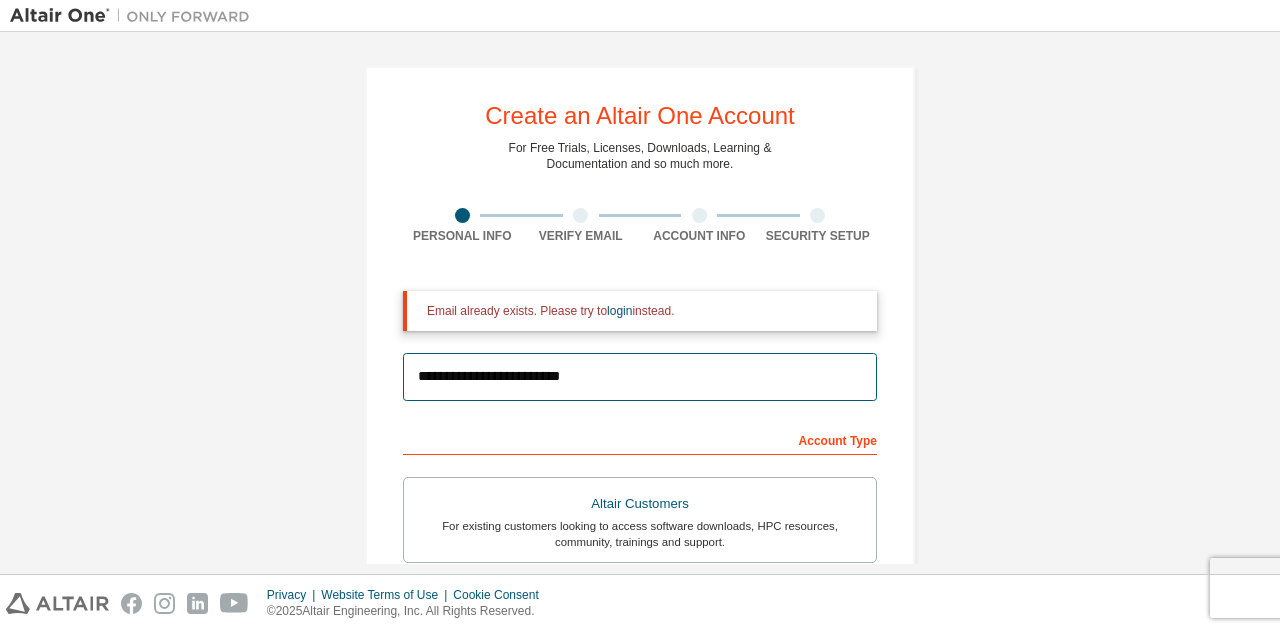 click on "**********" at bounding box center [640, 377] 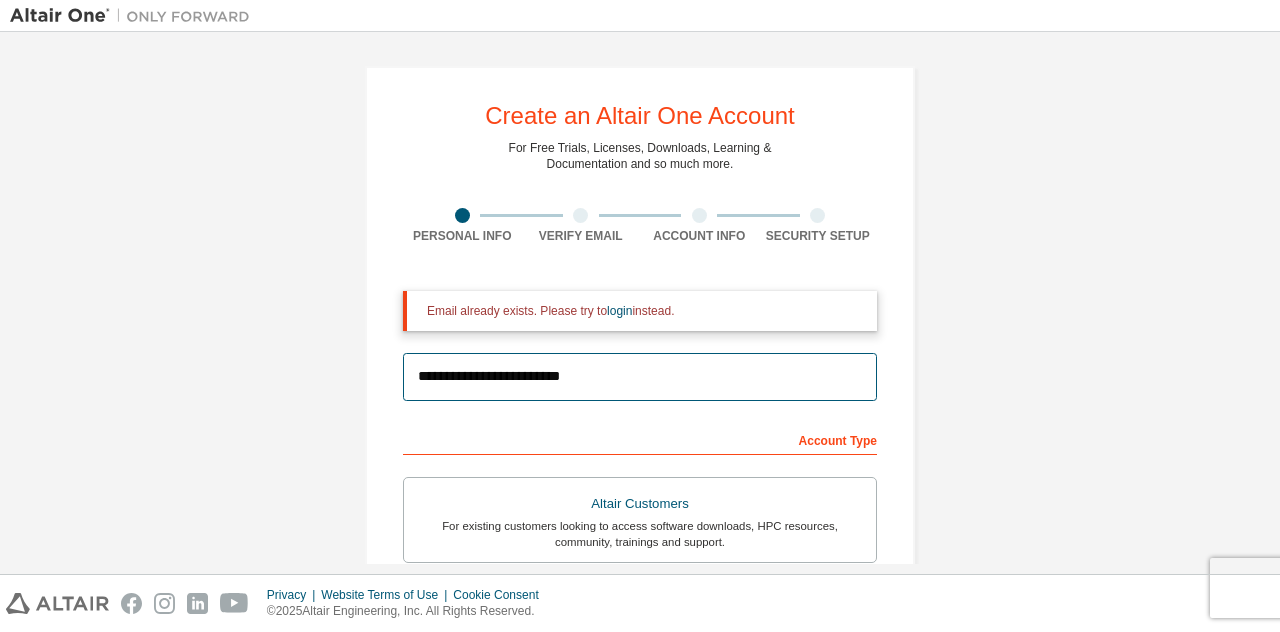 click on "**********" at bounding box center (640, 377) 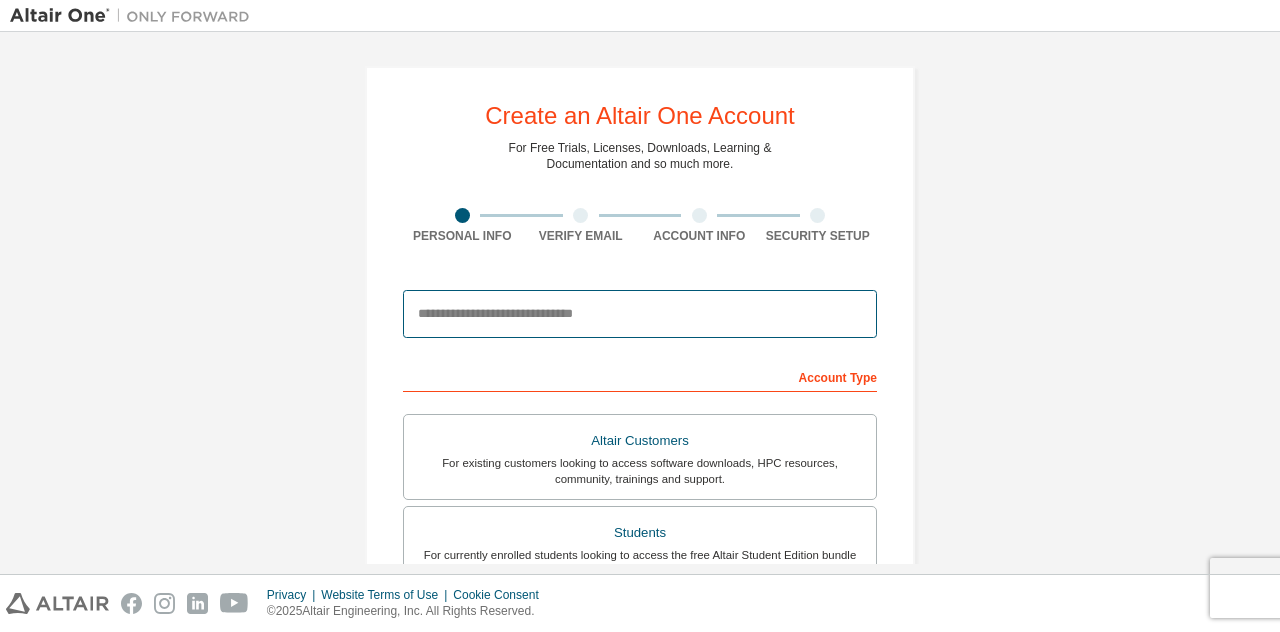 paste on "**********" 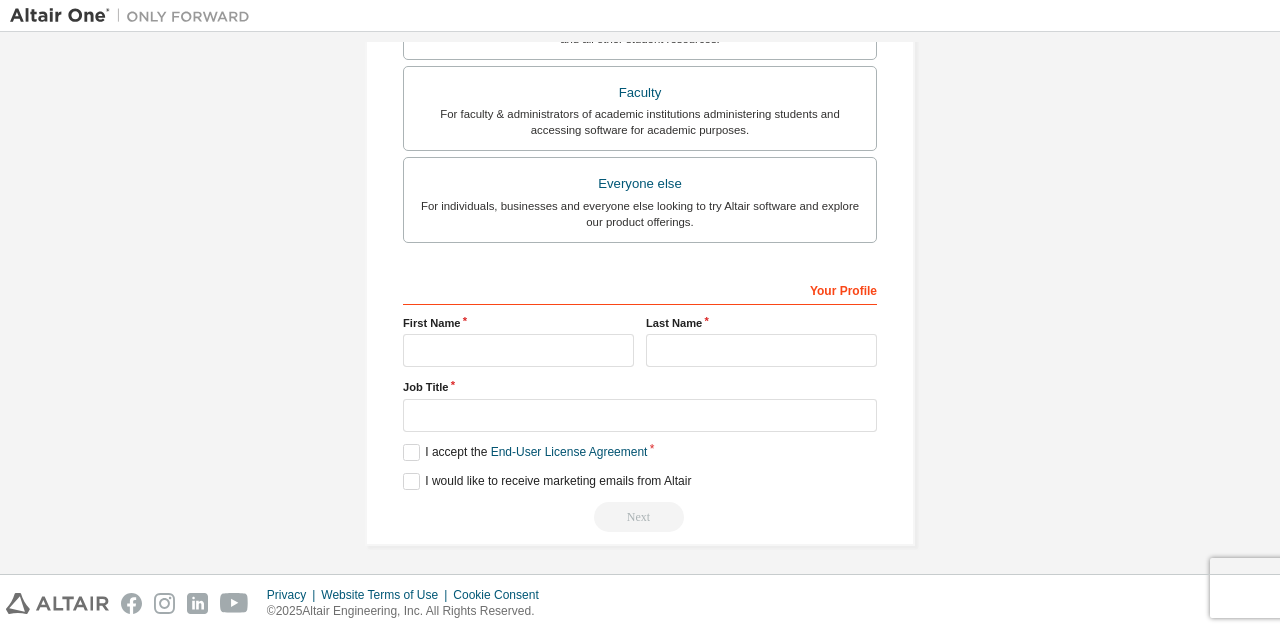 scroll, scrollTop: 0, scrollLeft: 0, axis: both 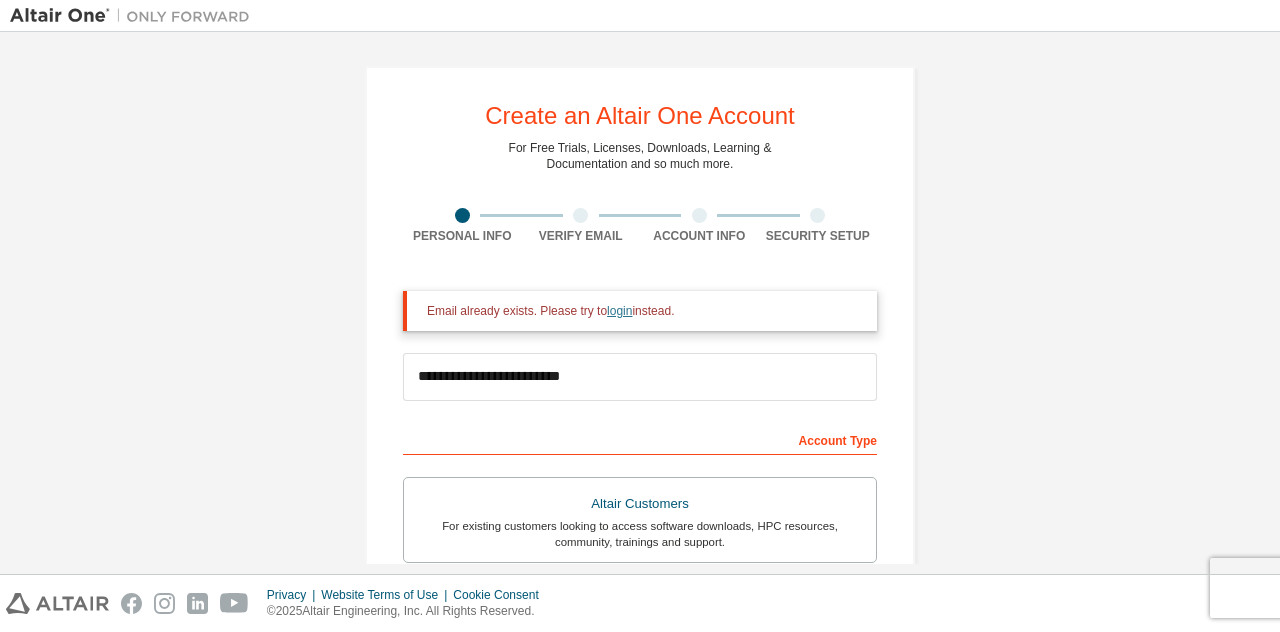click on "login" at bounding box center [619, 311] 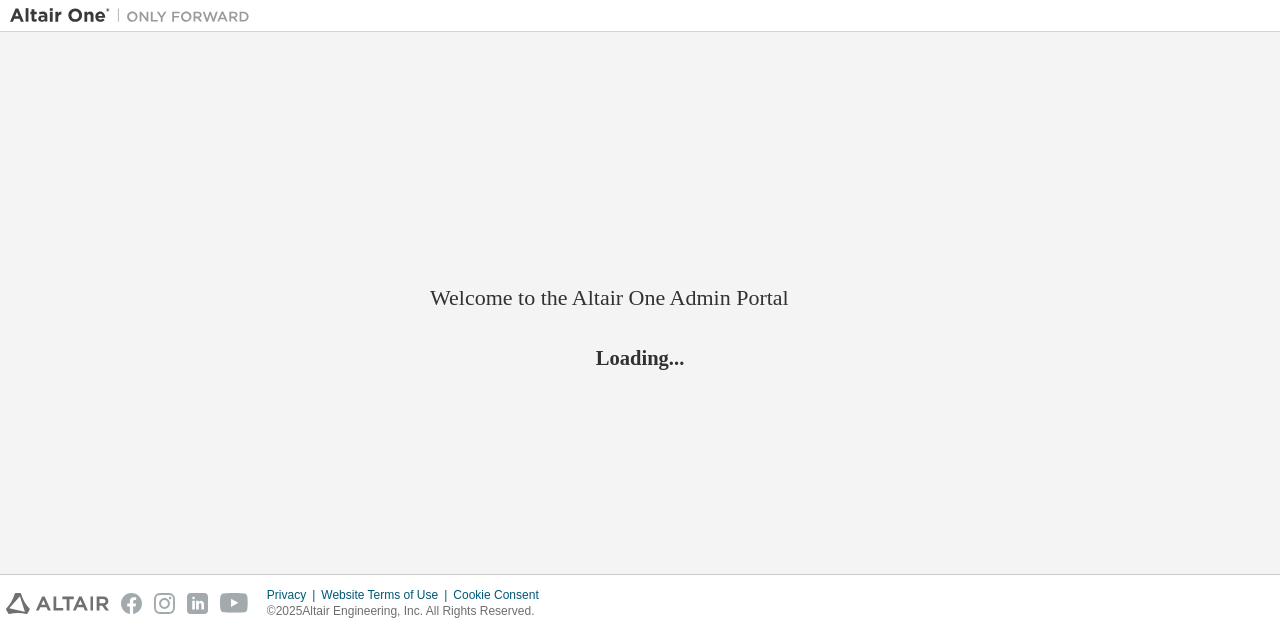 scroll, scrollTop: 0, scrollLeft: 0, axis: both 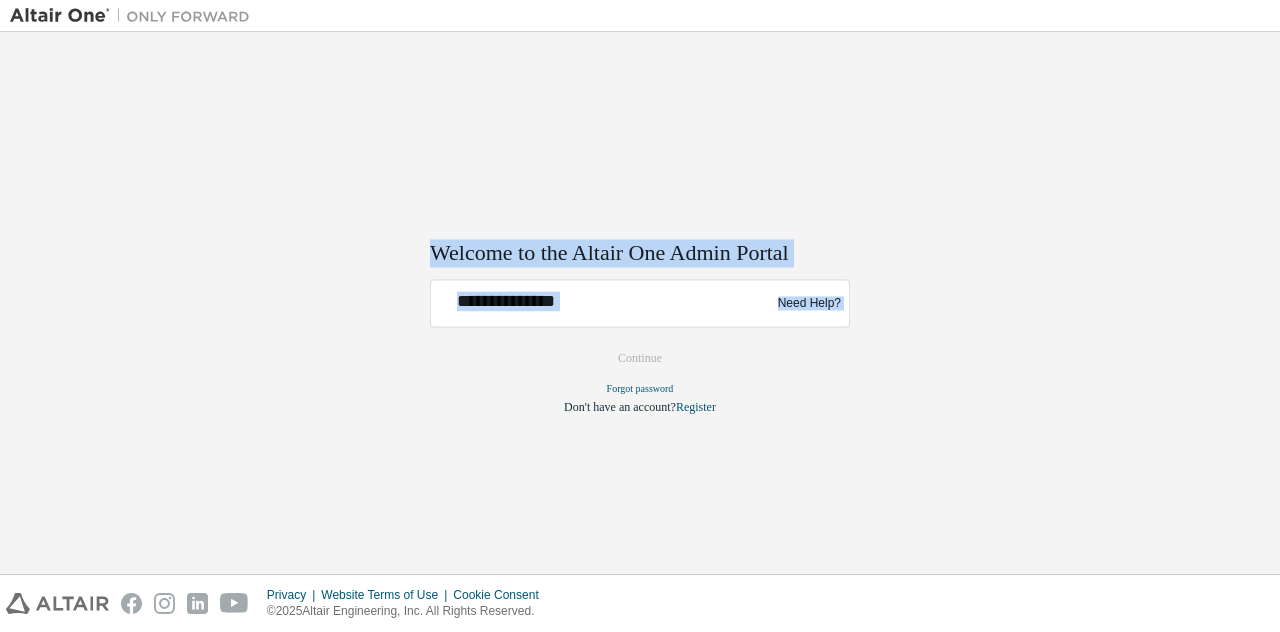 drag, startPoint x: 436, startPoint y: 371, endPoint x: 706, endPoint y: 320, distance: 274.77444 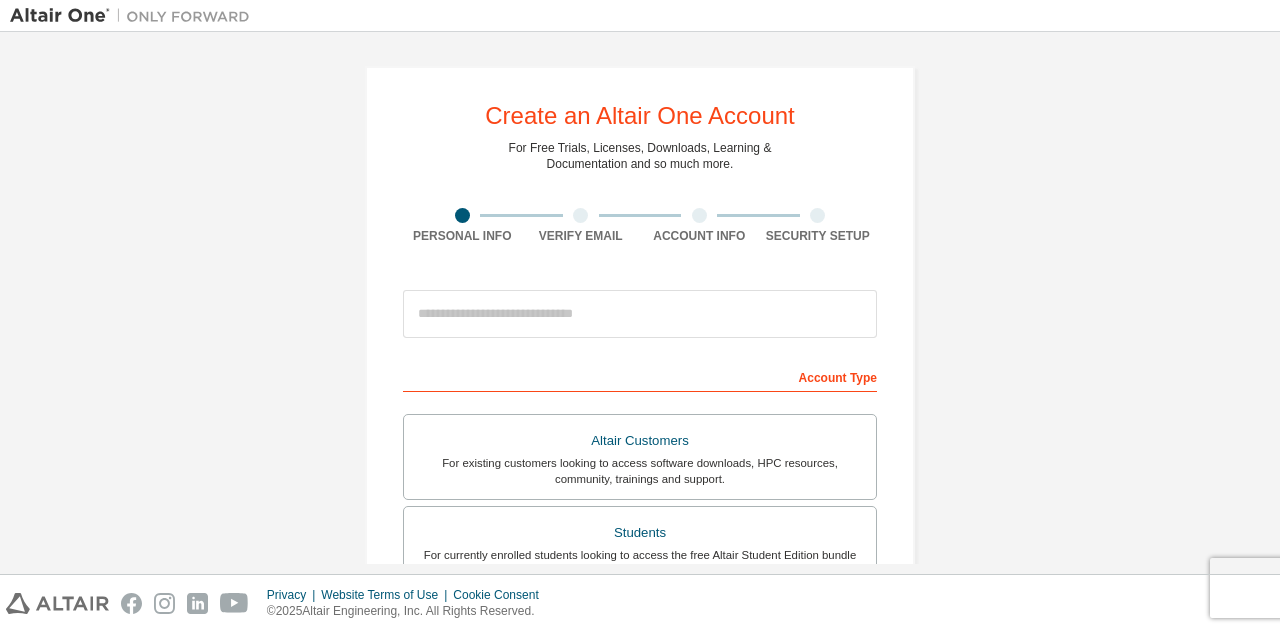 scroll, scrollTop: 0, scrollLeft: 0, axis: both 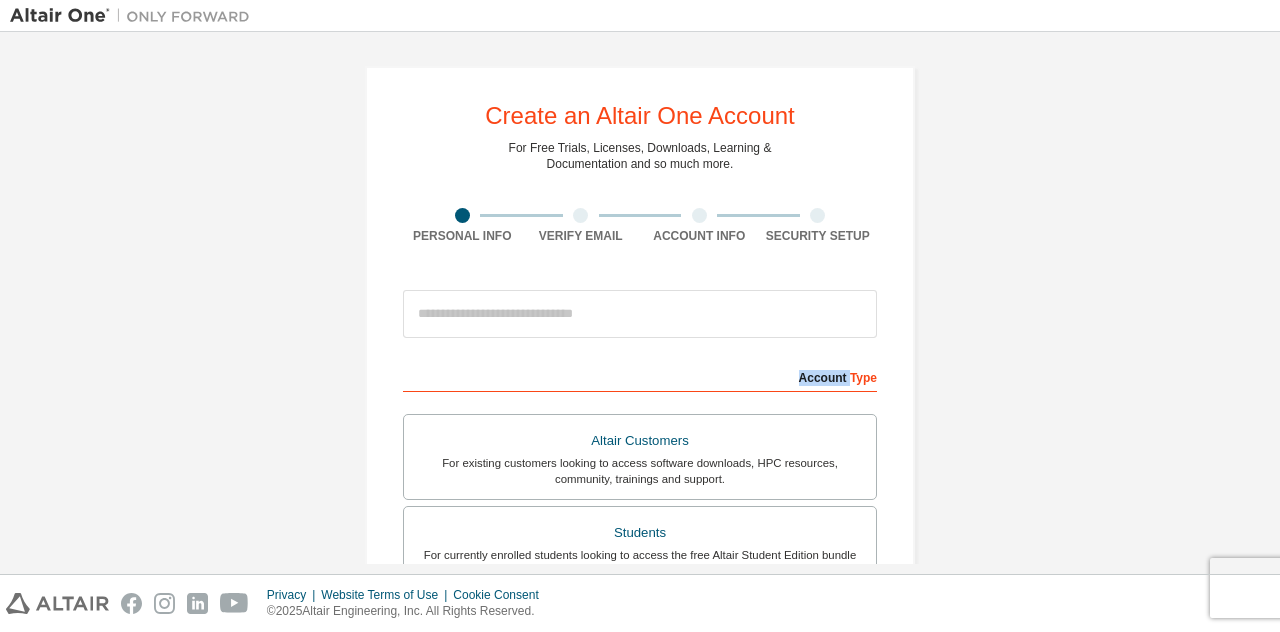 click on "Account Type" at bounding box center [640, 376] 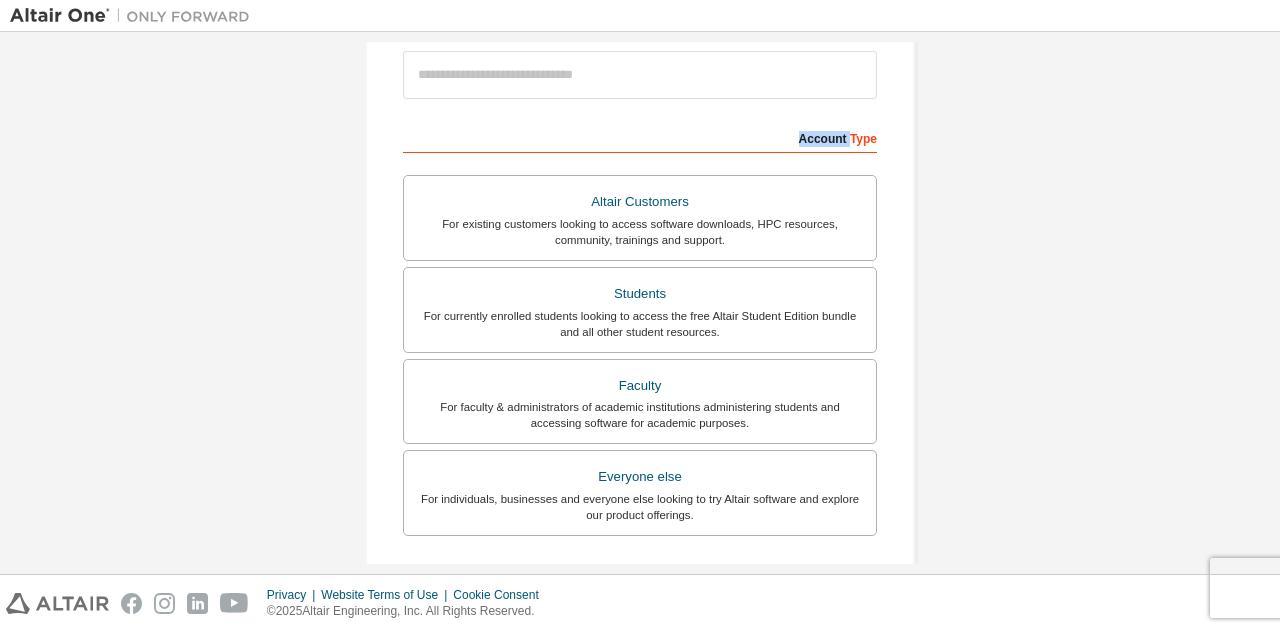 scroll, scrollTop: 237, scrollLeft: 0, axis: vertical 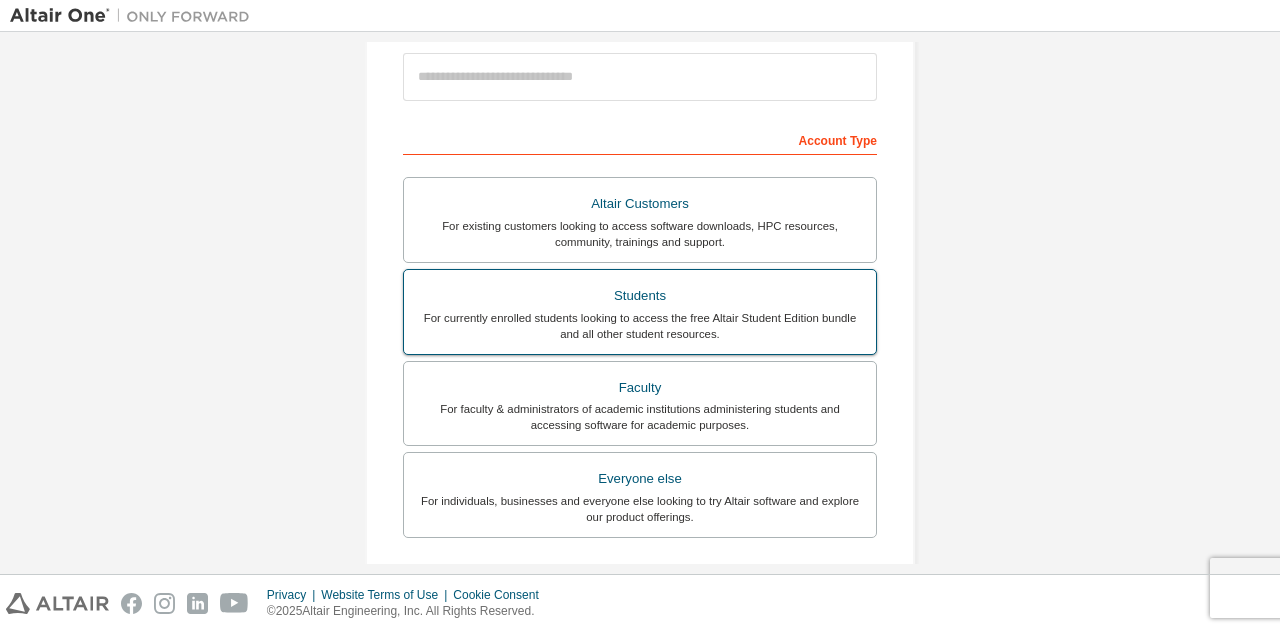 click on "Students" at bounding box center (640, 296) 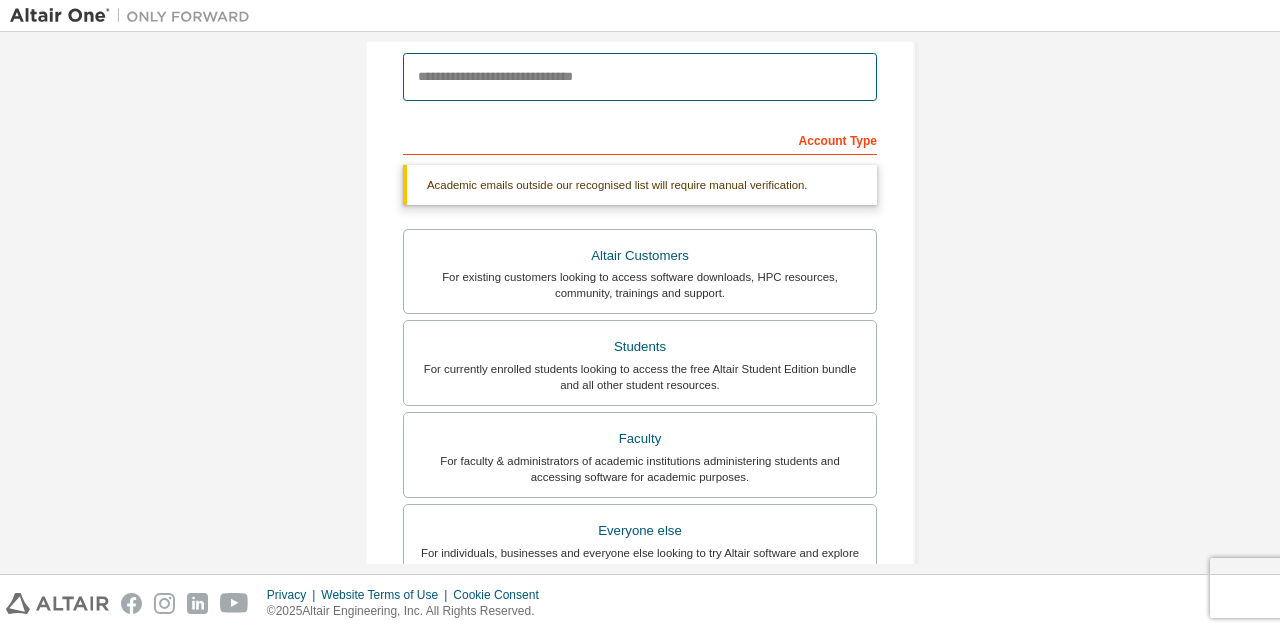 click at bounding box center [640, 77] 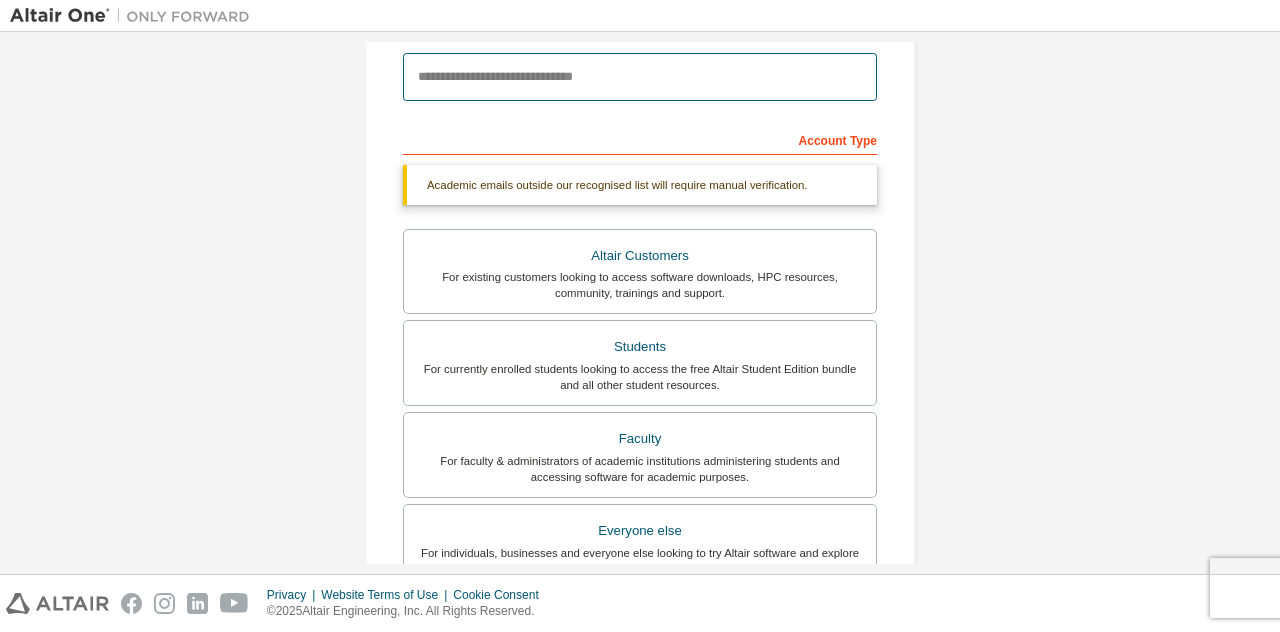 type on "**********" 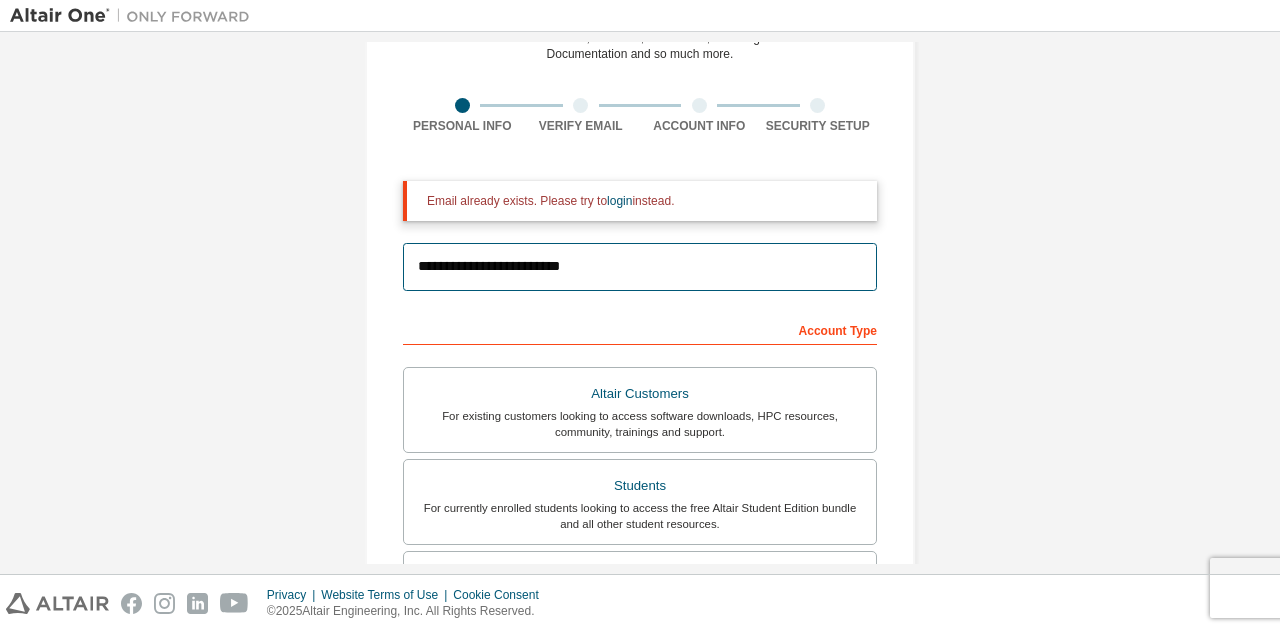 scroll, scrollTop: 112, scrollLeft: 0, axis: vertical 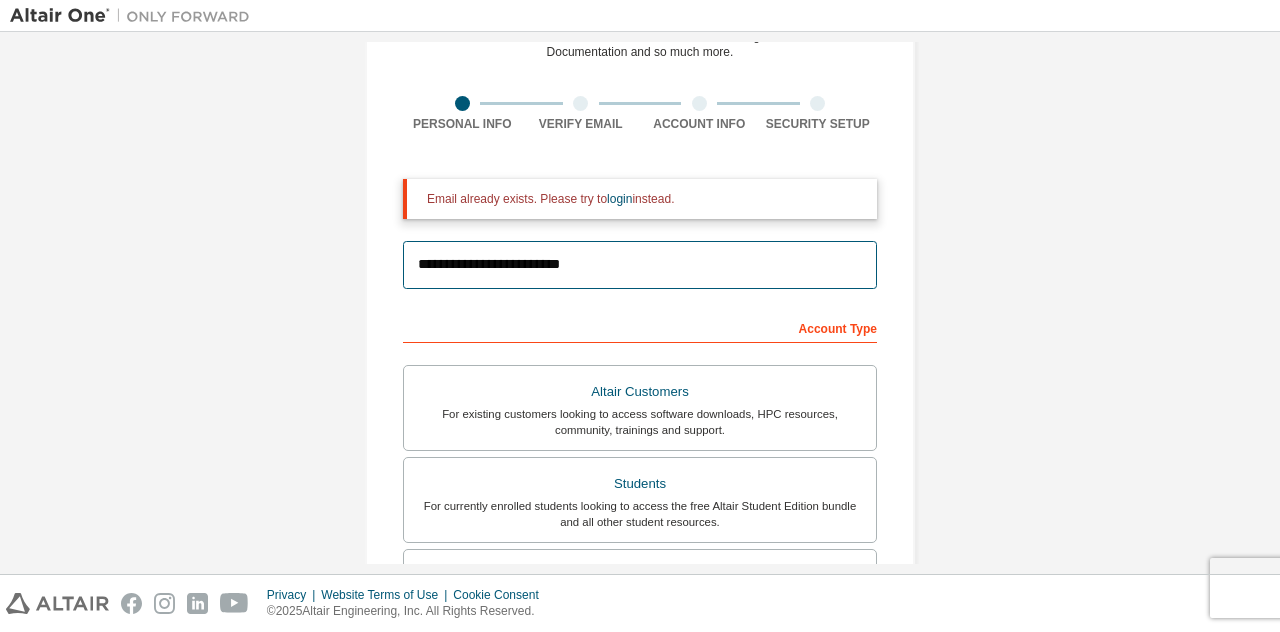 click on "**********" at bounding box center [640, 265] 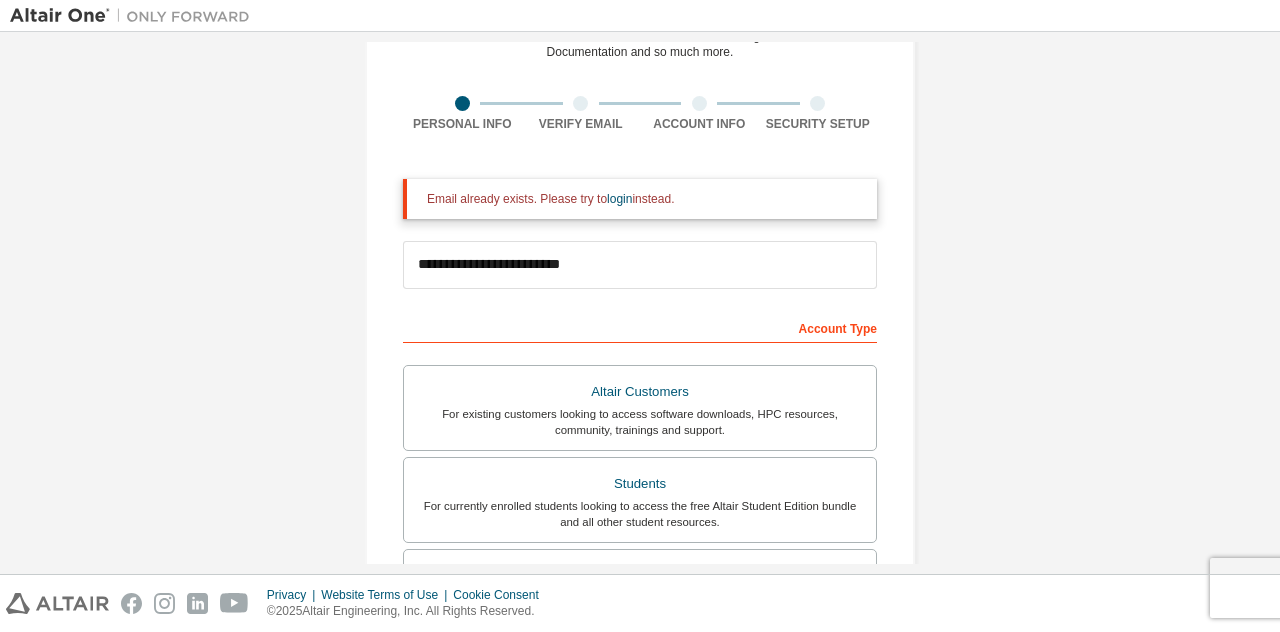 drag, startPoint x: 424, startPoint y: 193, endPoint x: 808, endPoint y: 188, distance: 384.03256 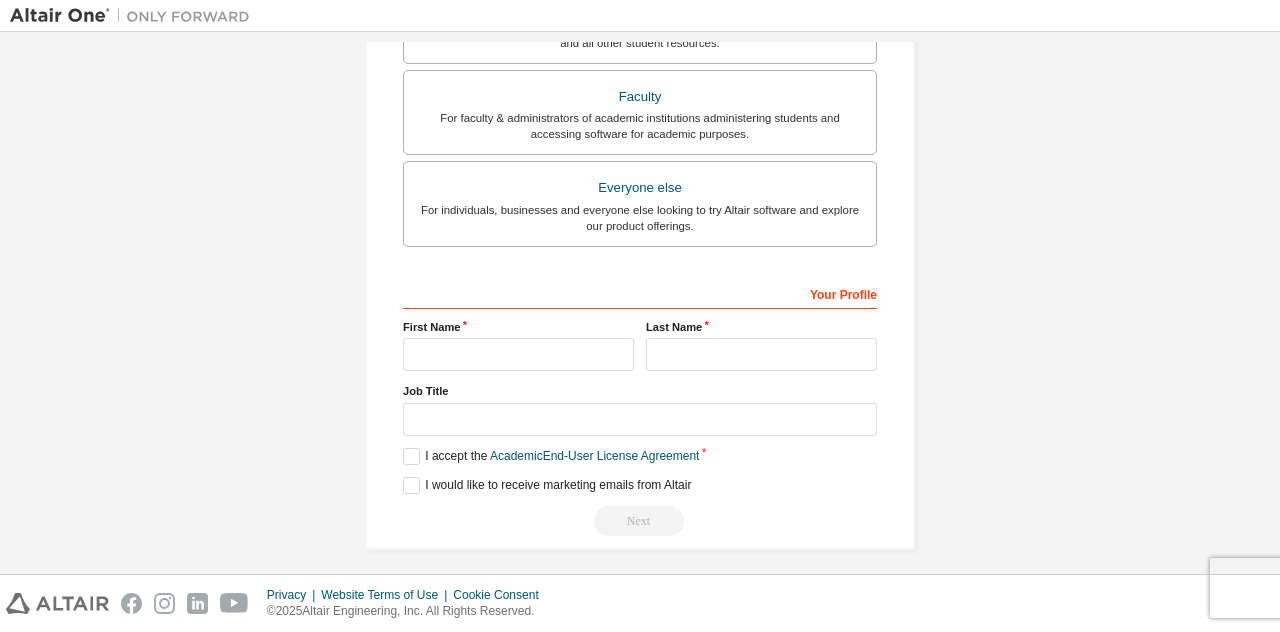 scroll, scrollTop: 0, scrollLeft: 0, axis: both 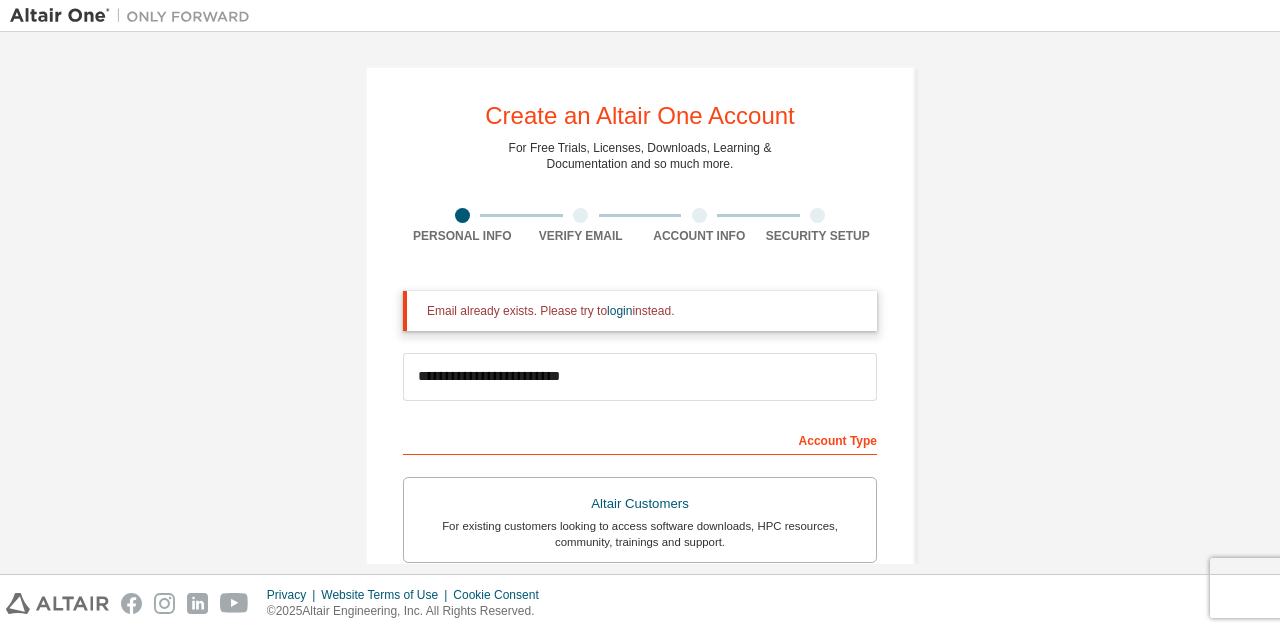 drag, startPoint x: 549, startPoint y: 405, endPoint x: 394, endPoint y: 446, distance: 160.3309 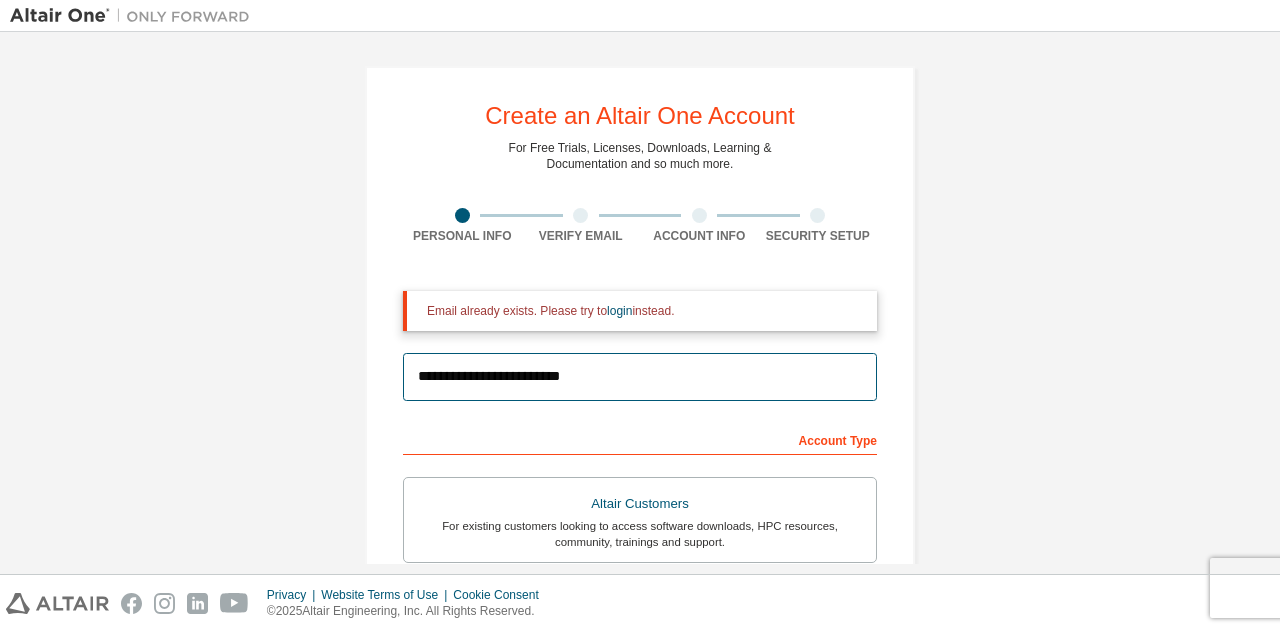click on "**********" at bounding box center [640, 377] 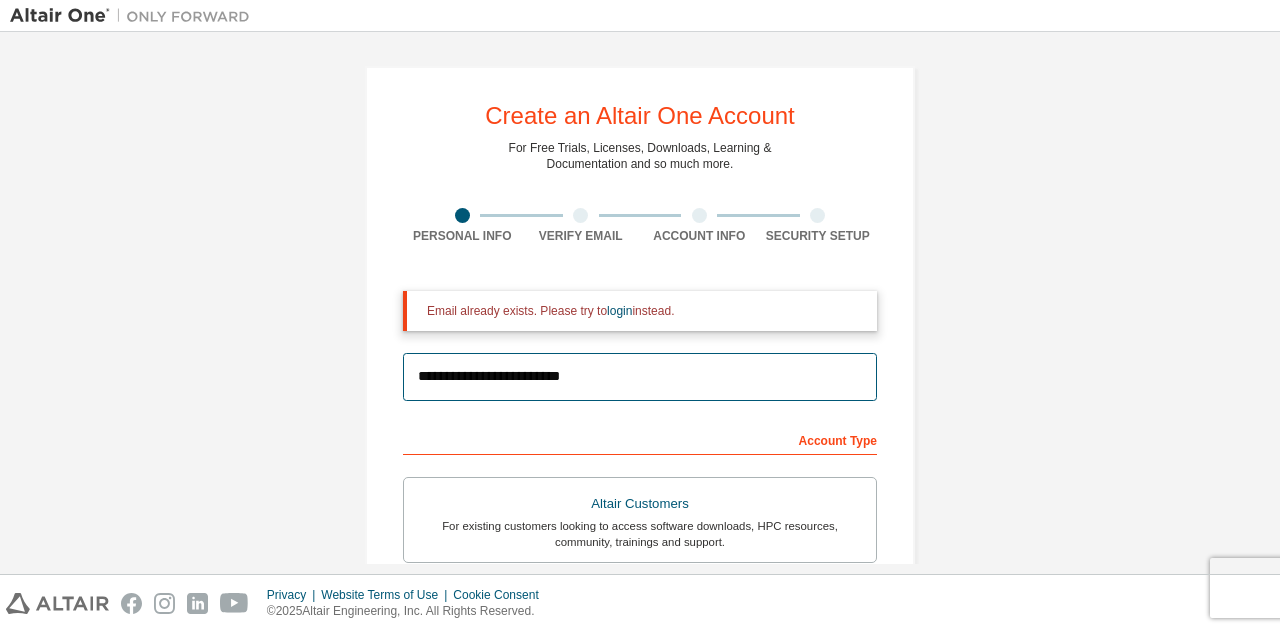 click on "**********" at bounding box center [640, 377] 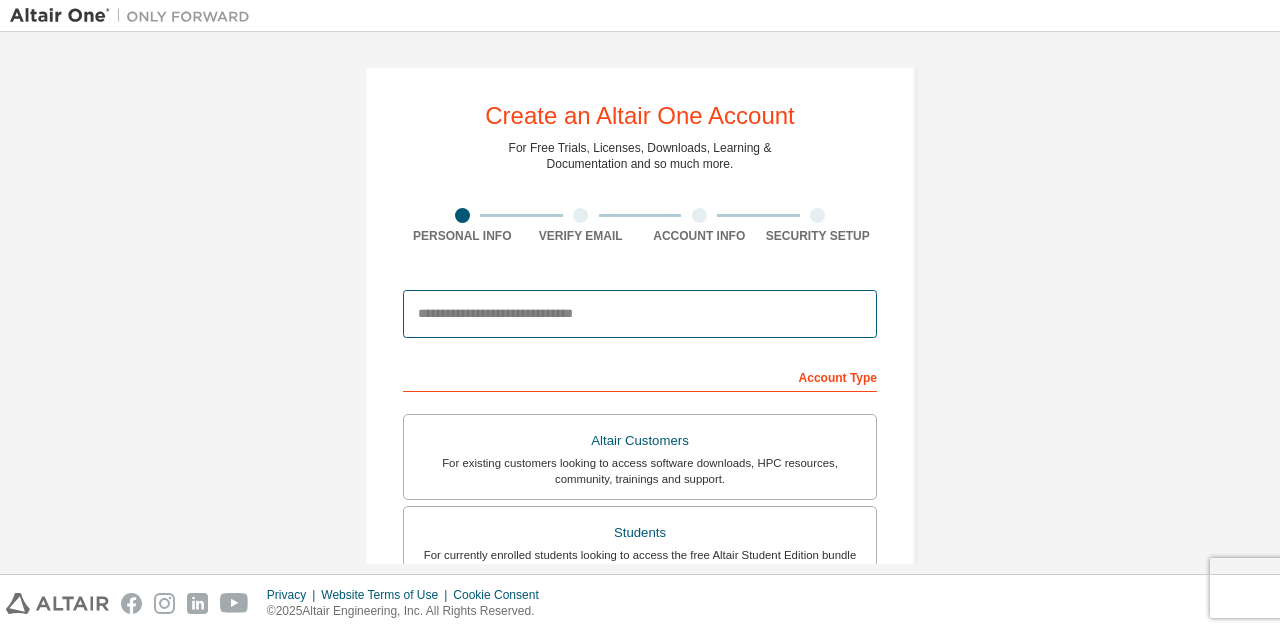 paste on "**********" 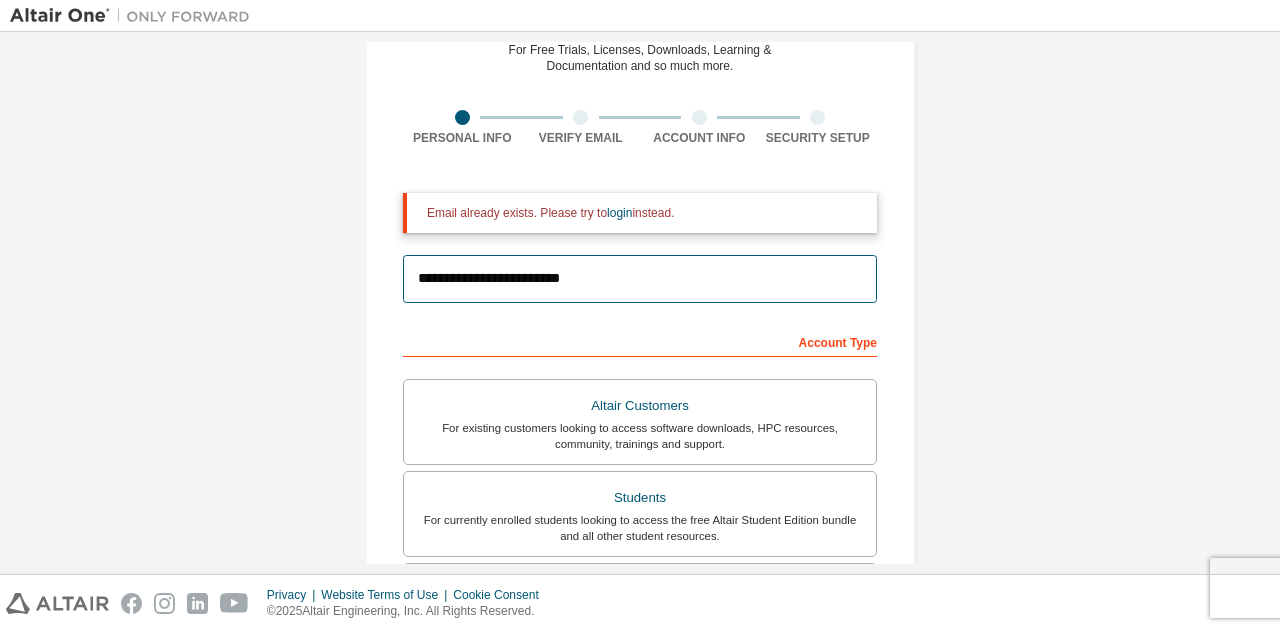 scroll, scrollTop: 0, scrollLeft: 0, axis: both 